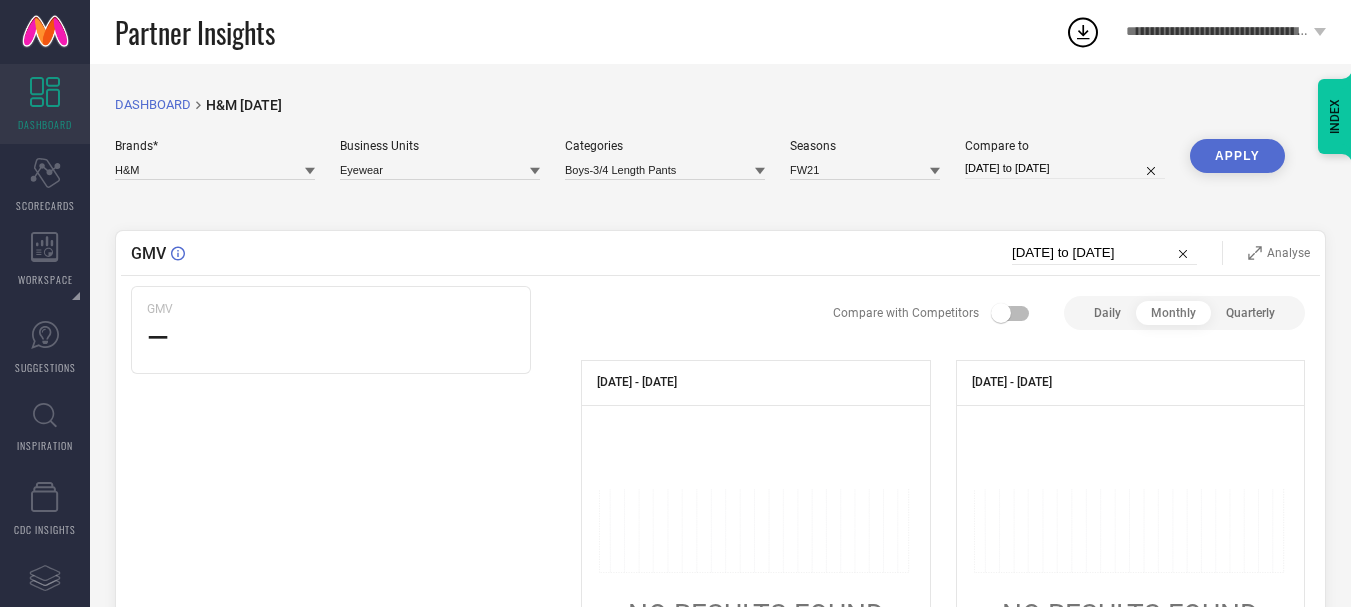 scroll, scrollTop: 0, scrollLeft: 0, axis: both 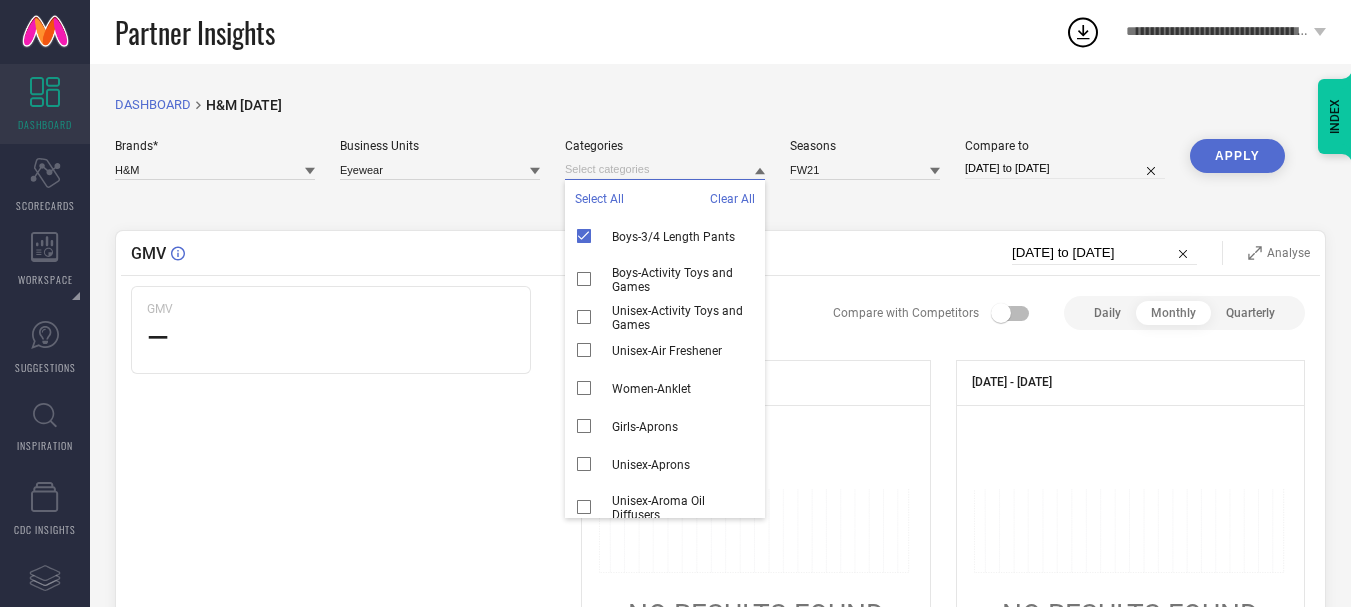 click at bounding box center [665, 169] 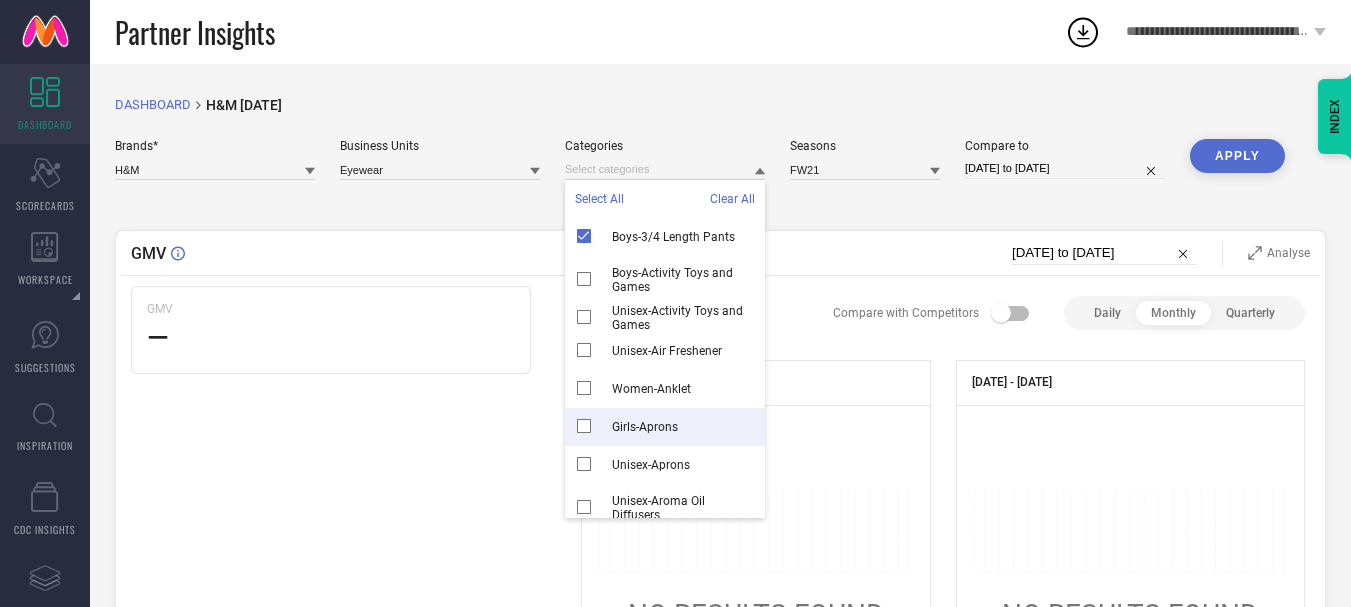 click on "Girls-Aprons" at bounding box center (665, 427) 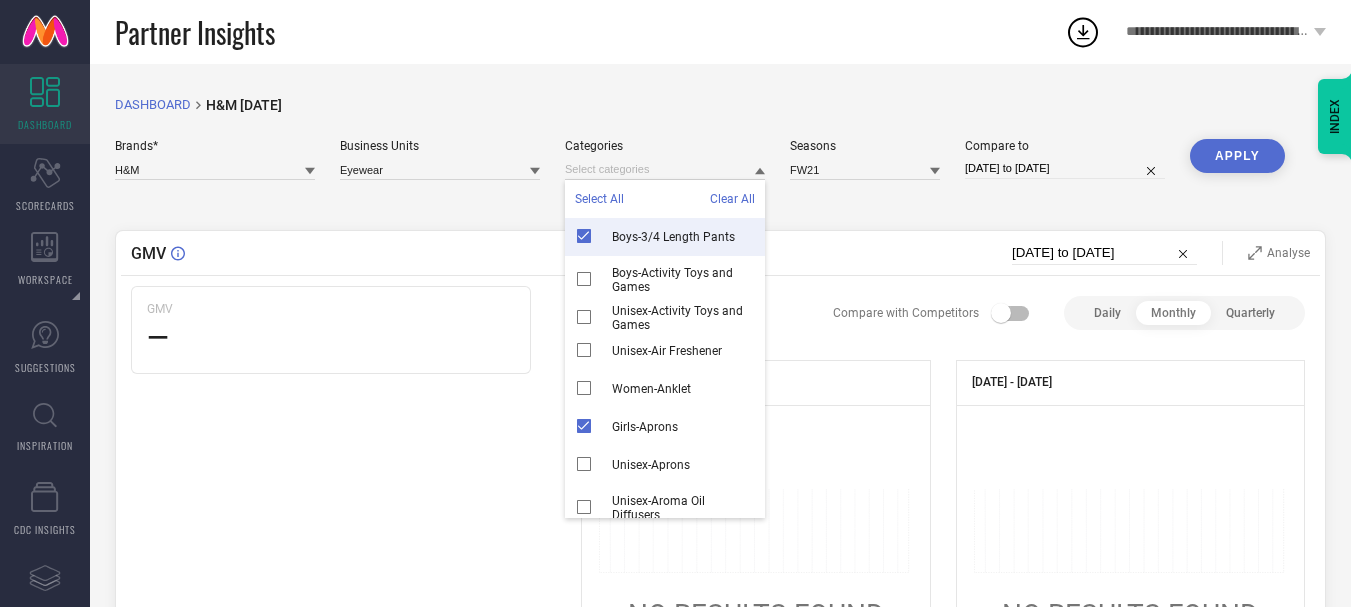click on "Apply" at bounding box center (1237, 156) 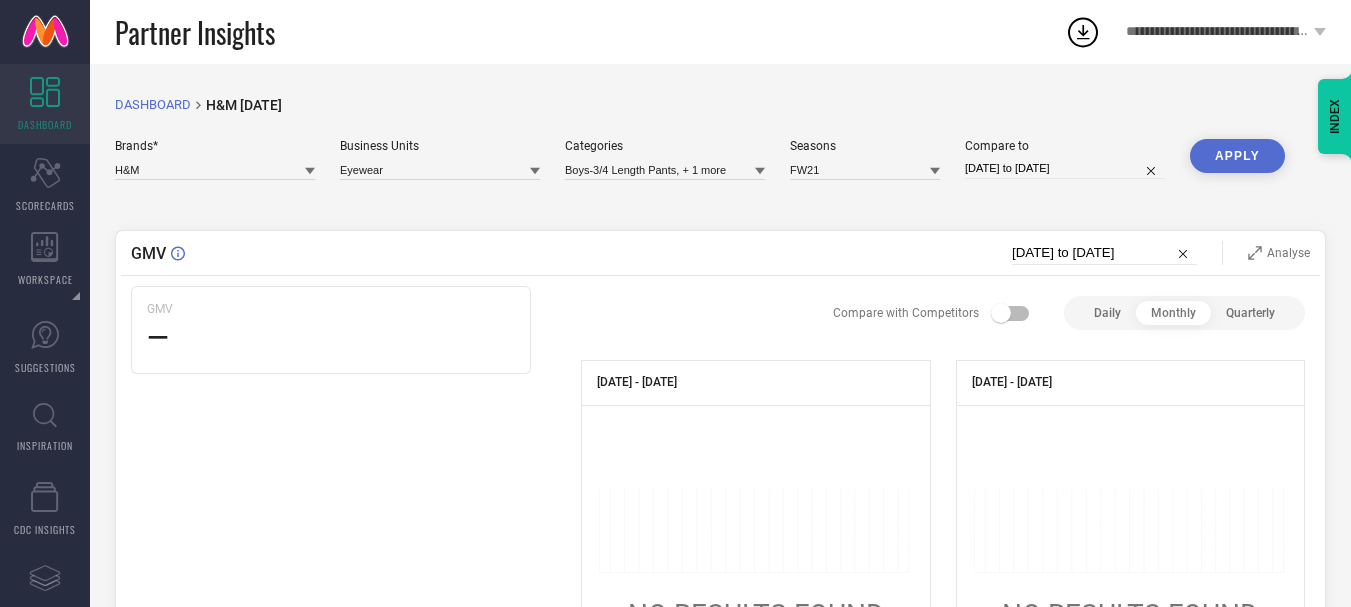 click 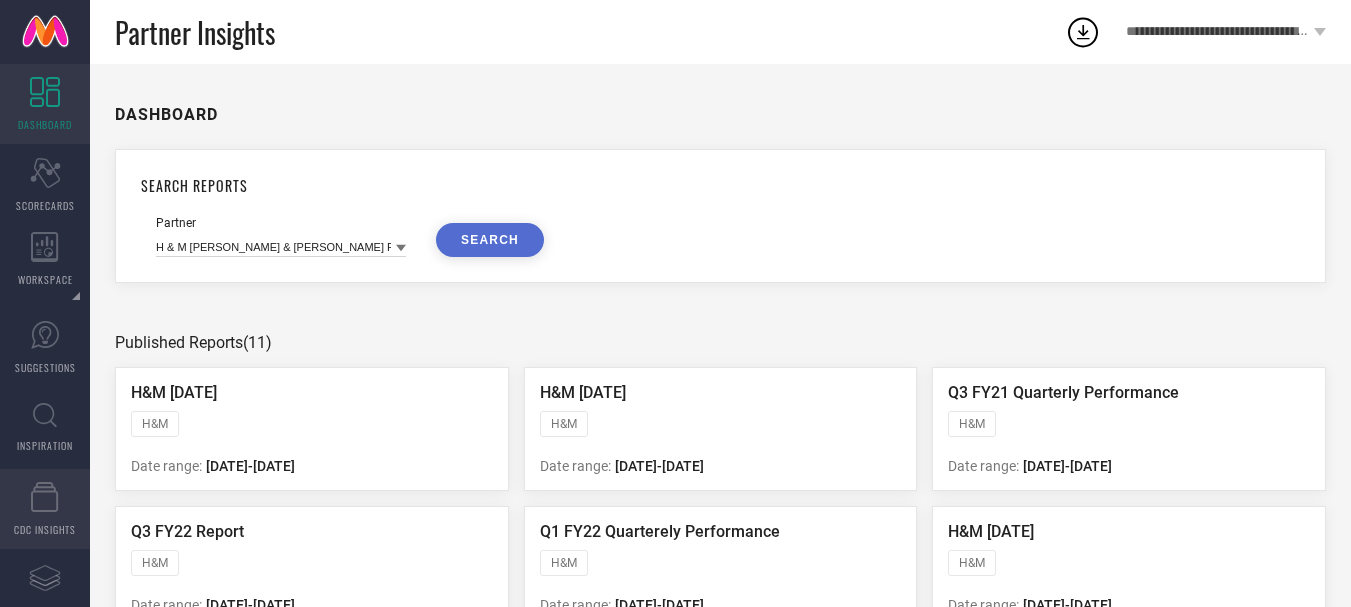 click 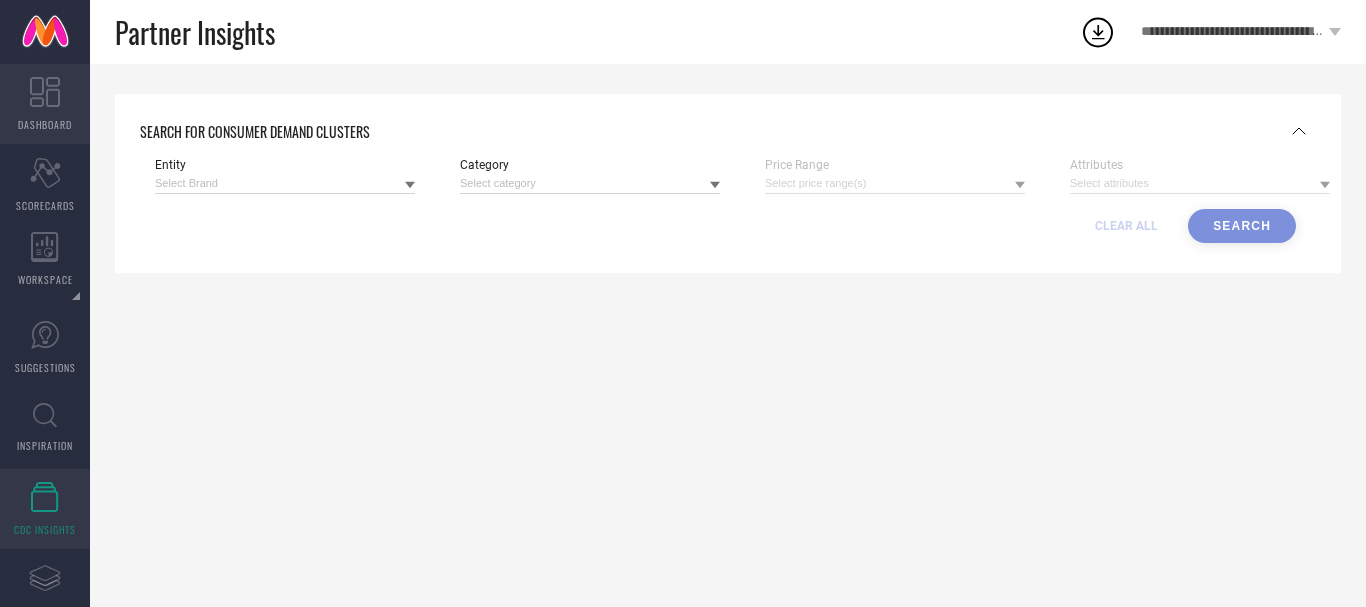click 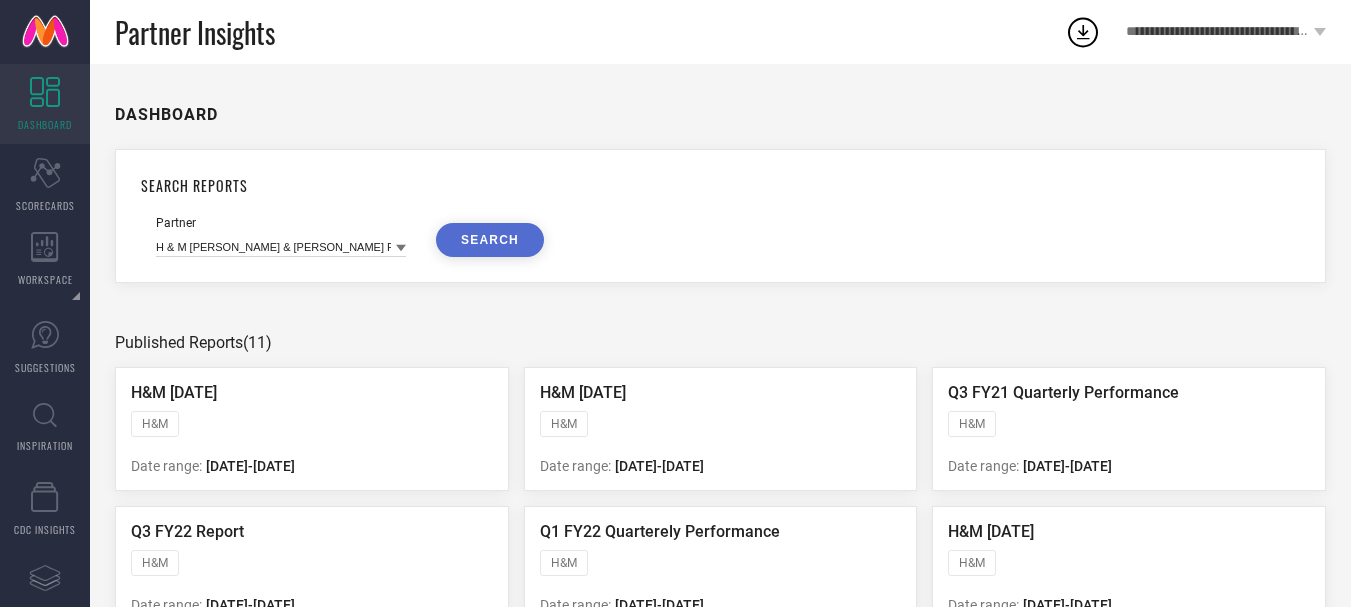 click on "SEARCH" at bounding box center [490, 240] 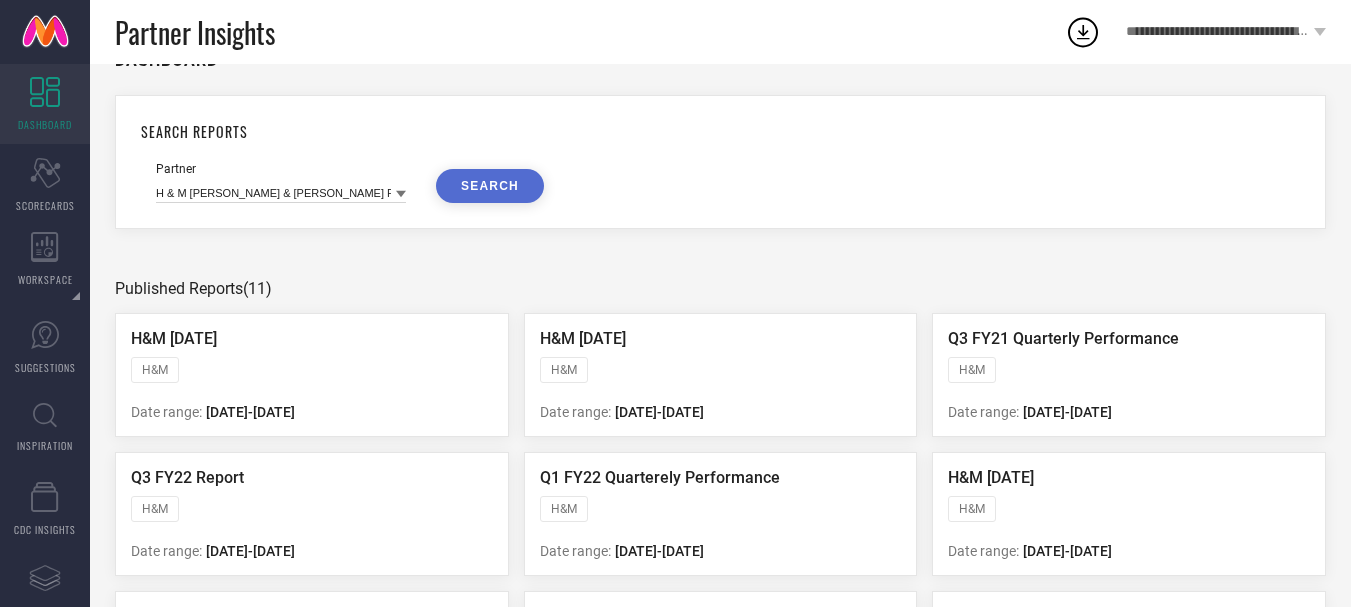 scroll, scrollTop: 70, scrollLeft: 0, axis: vertical 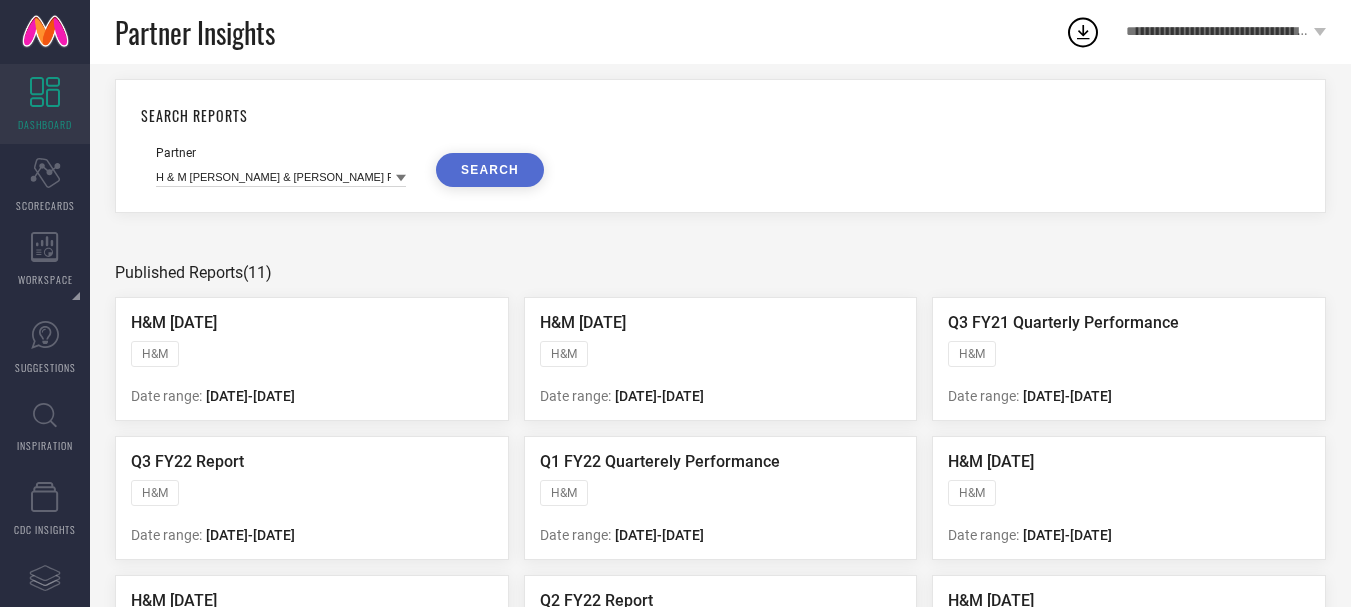 click on "H&M" at bounding box center (312, 356) 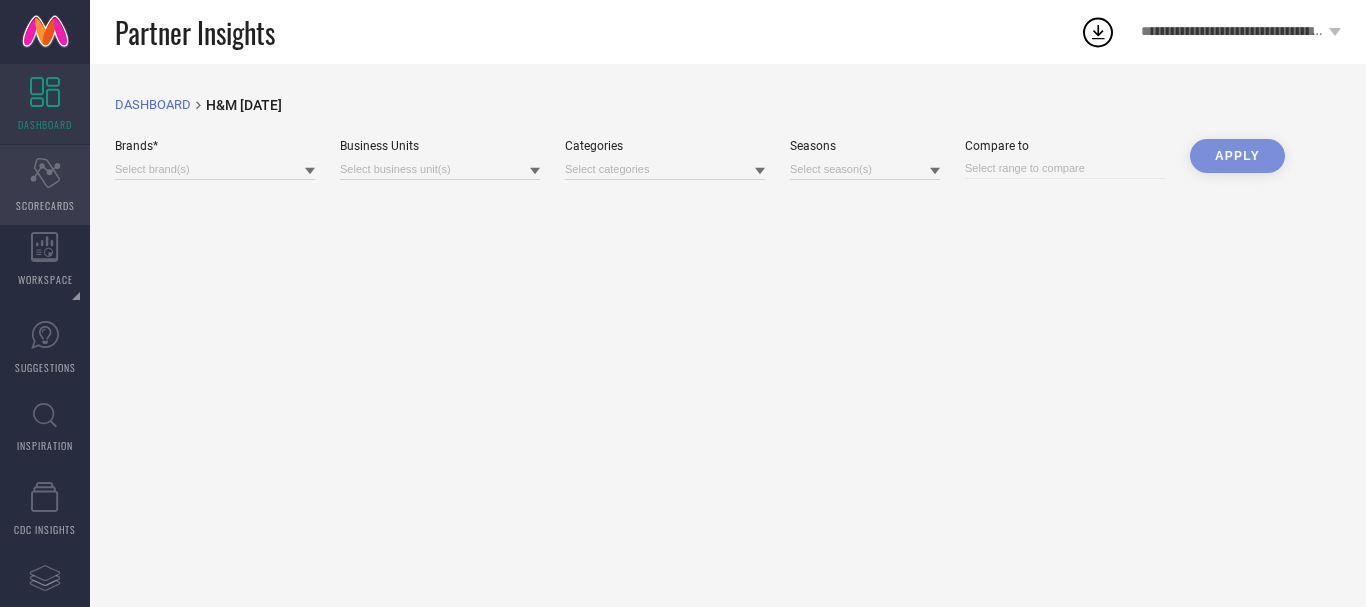 click on "Scorecard" 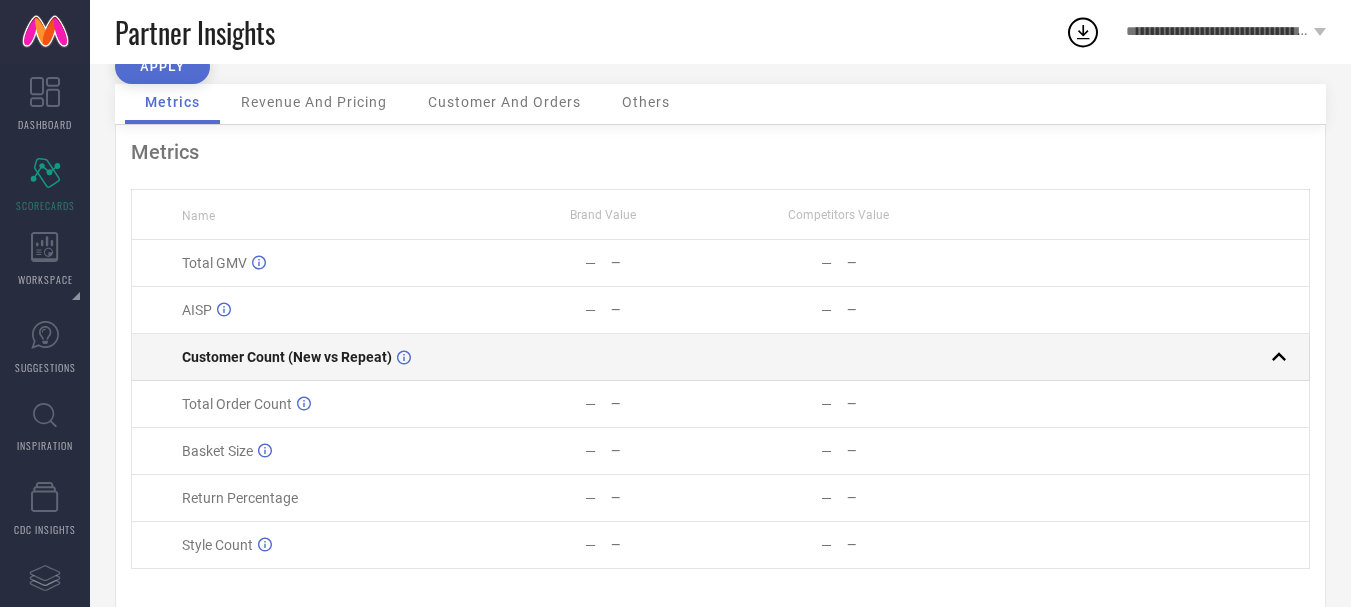 scroll, scrollTop: 0, scrollLeft: 0, axis: both 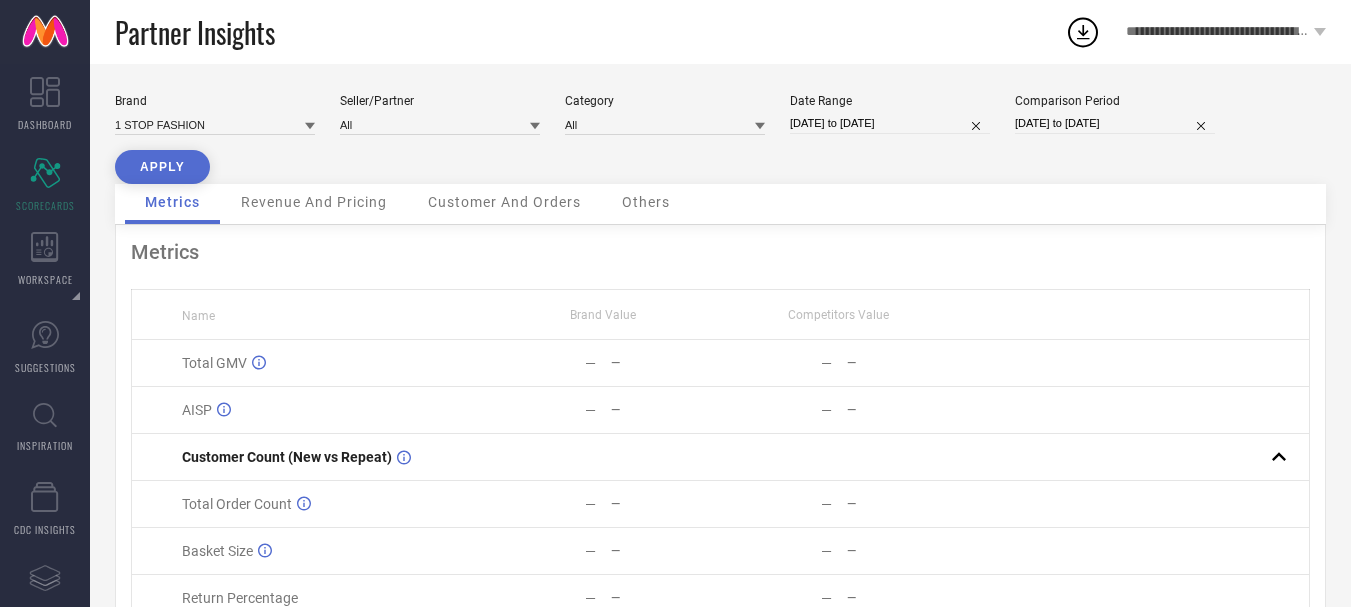 type 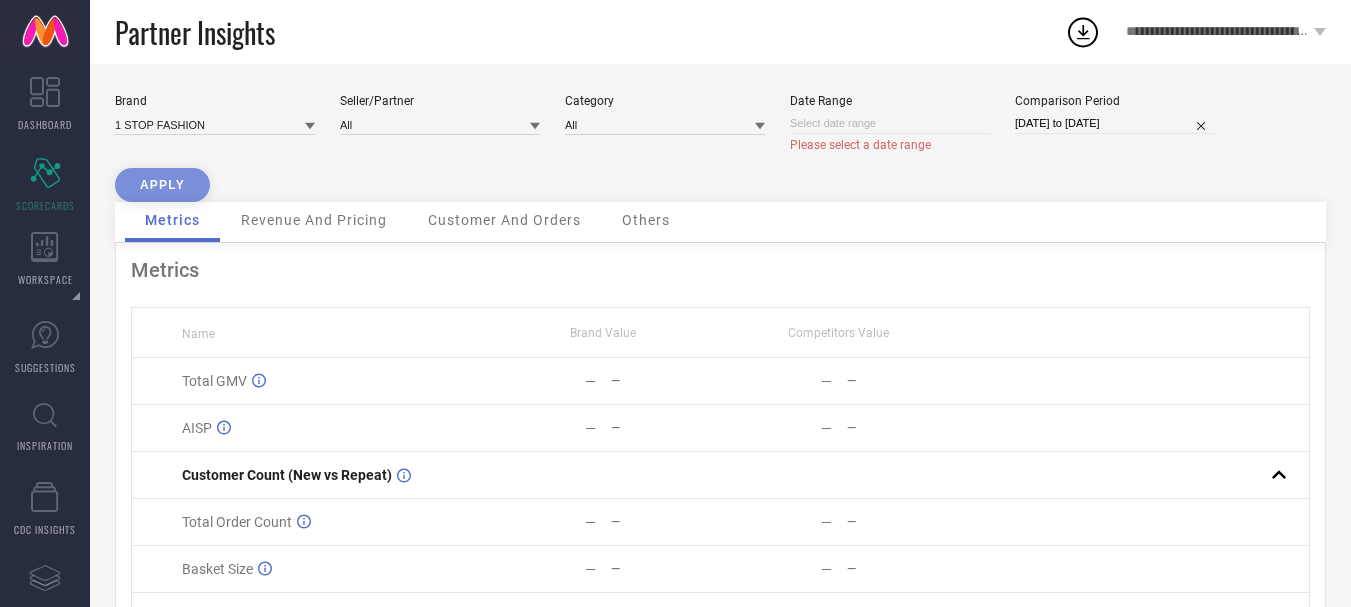 type 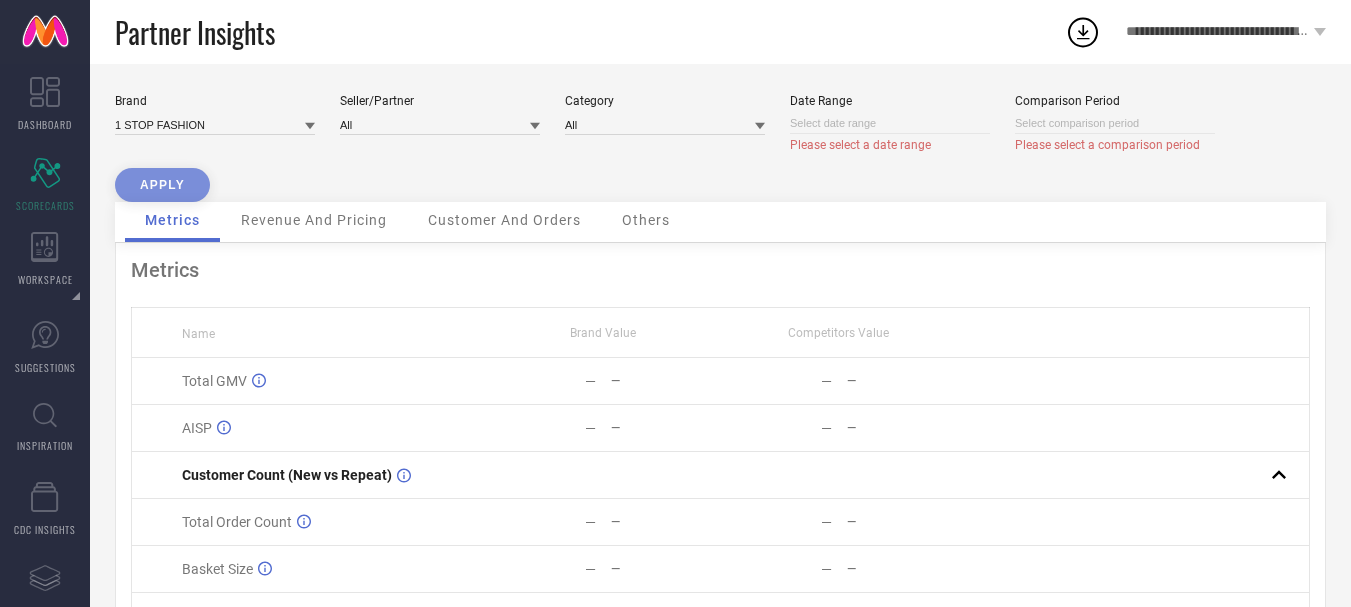 click at bounding box center (310, 125) 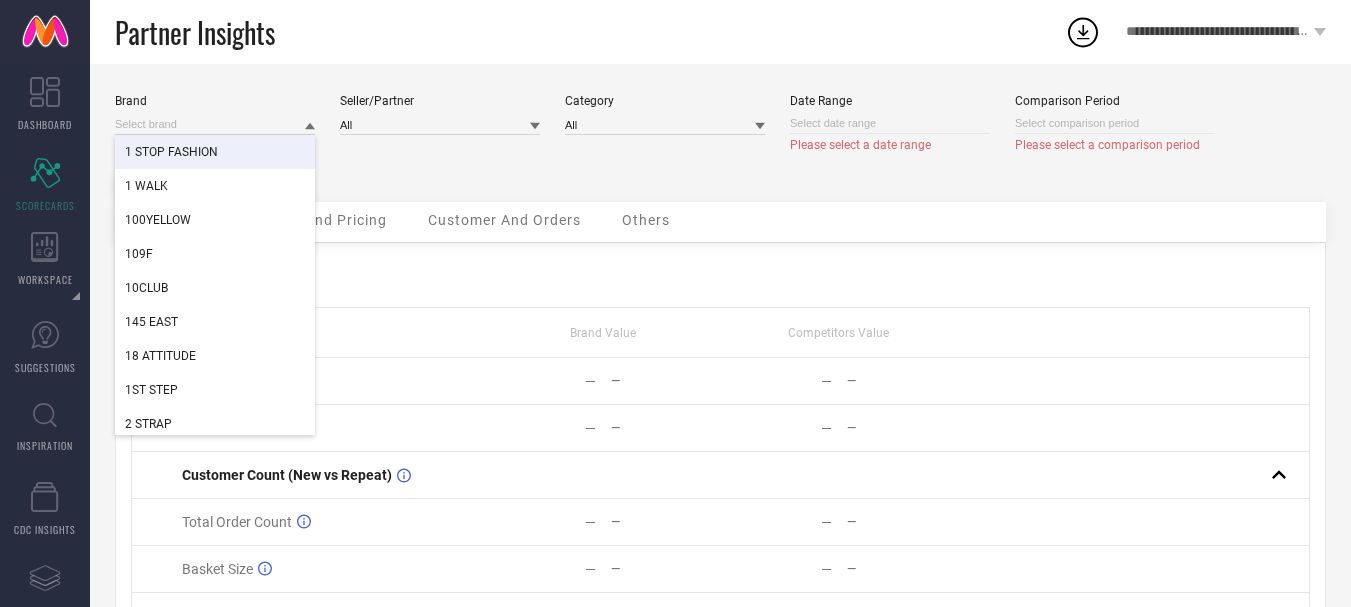 click on "Brand 1 STOP FASHION 1 WALK 100YELLOW 109F 10CLUB 145 EAST 18 ATTITUDE 1ST STEP 2 STRAP 20DRESSES 250 DESIGNS 2BALLZ 2GO" at bounding box center [215, 123] 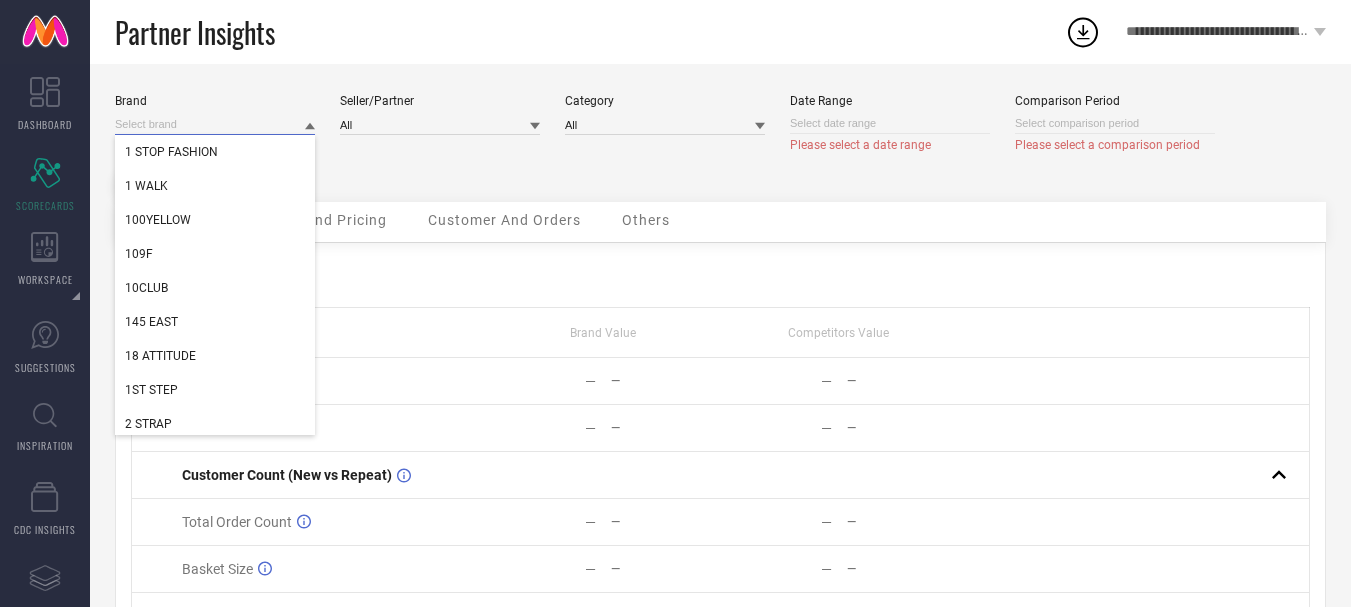 click at bounding box center (215, 124) 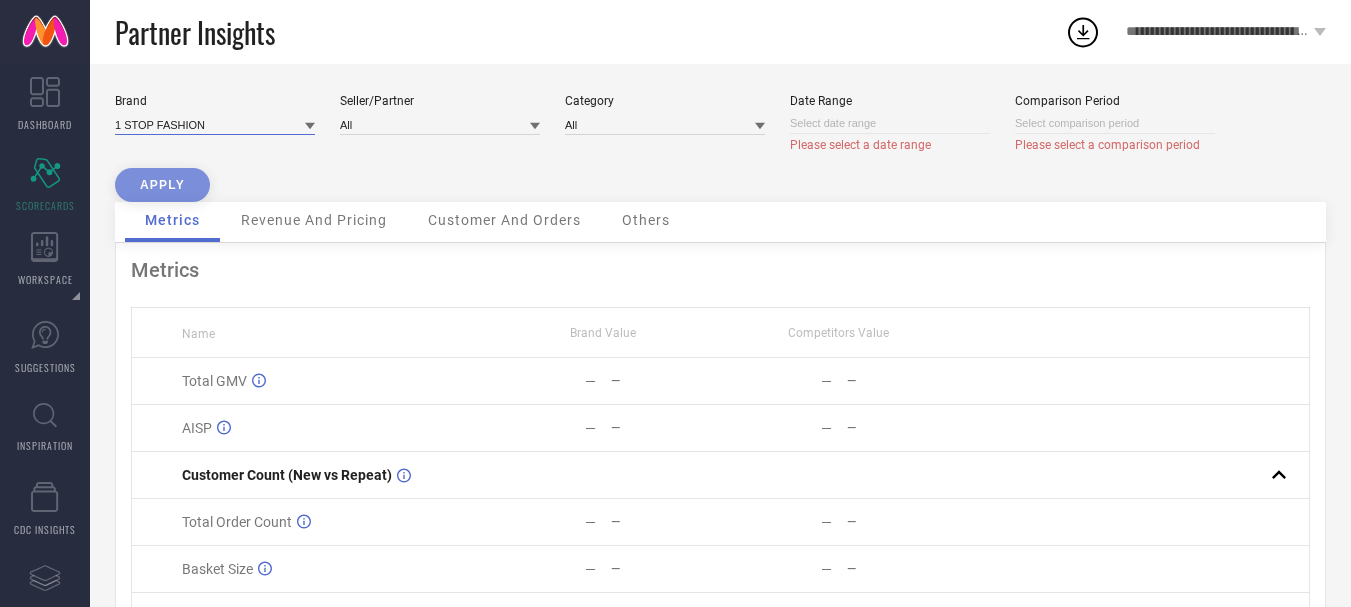 click at bounding box center [215, 124] 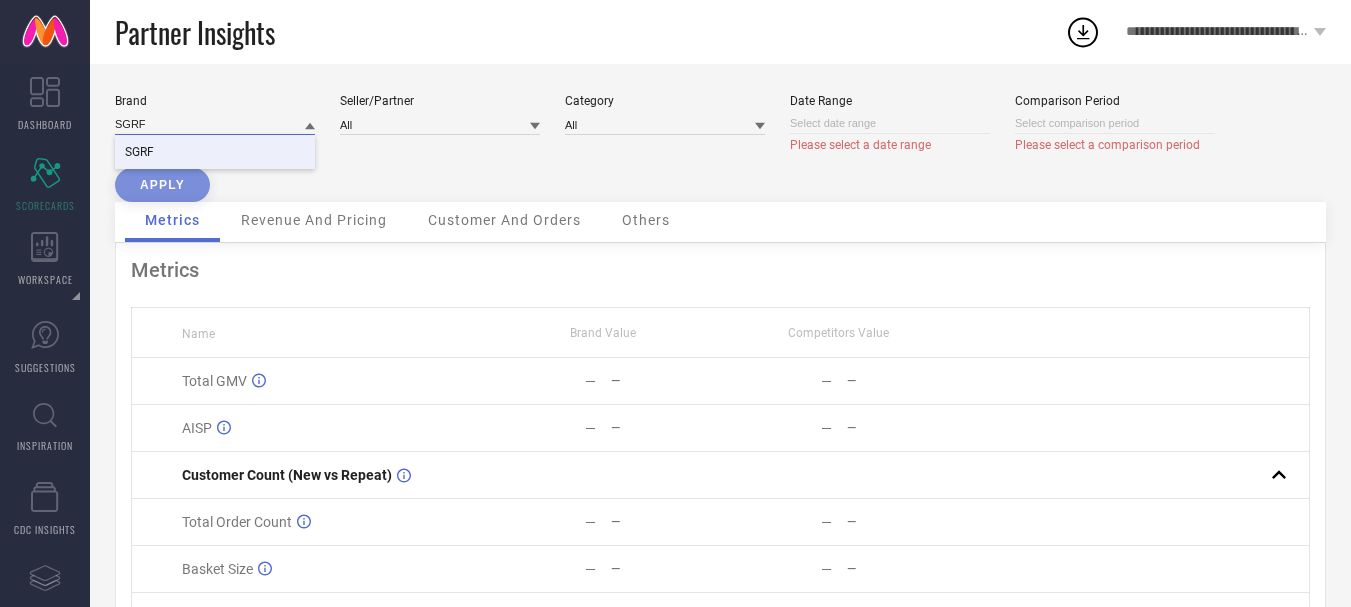 type on "SGRF" 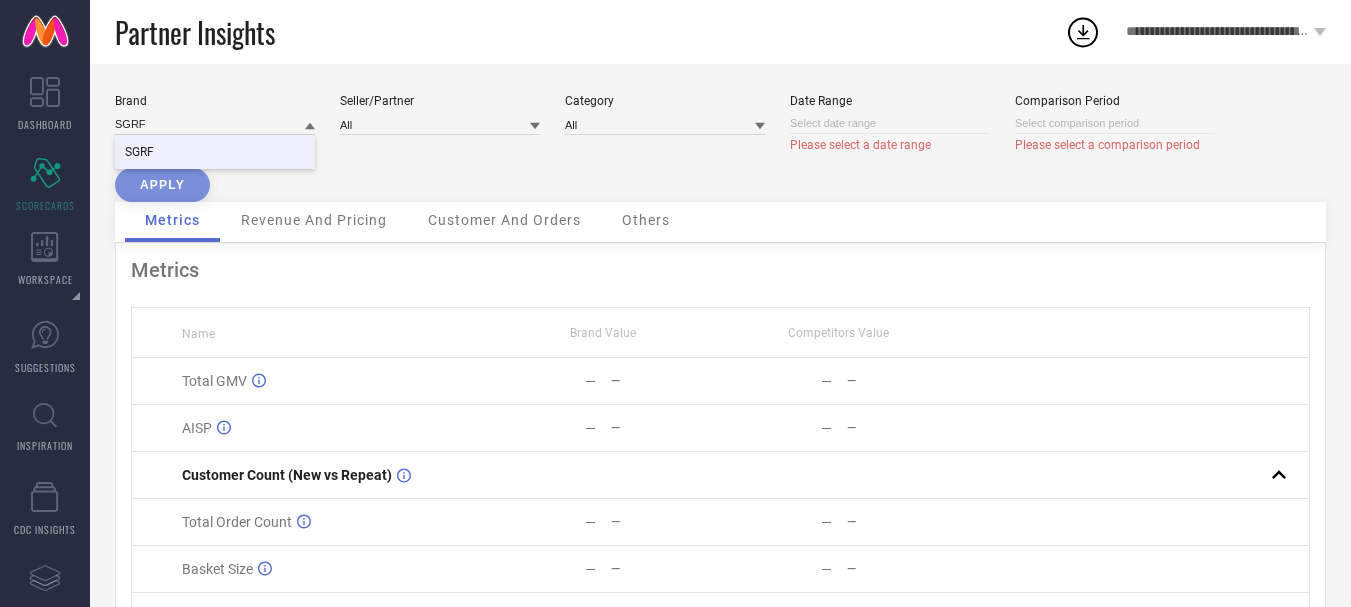 click on "SGRF" at bounding box center [215, 152] 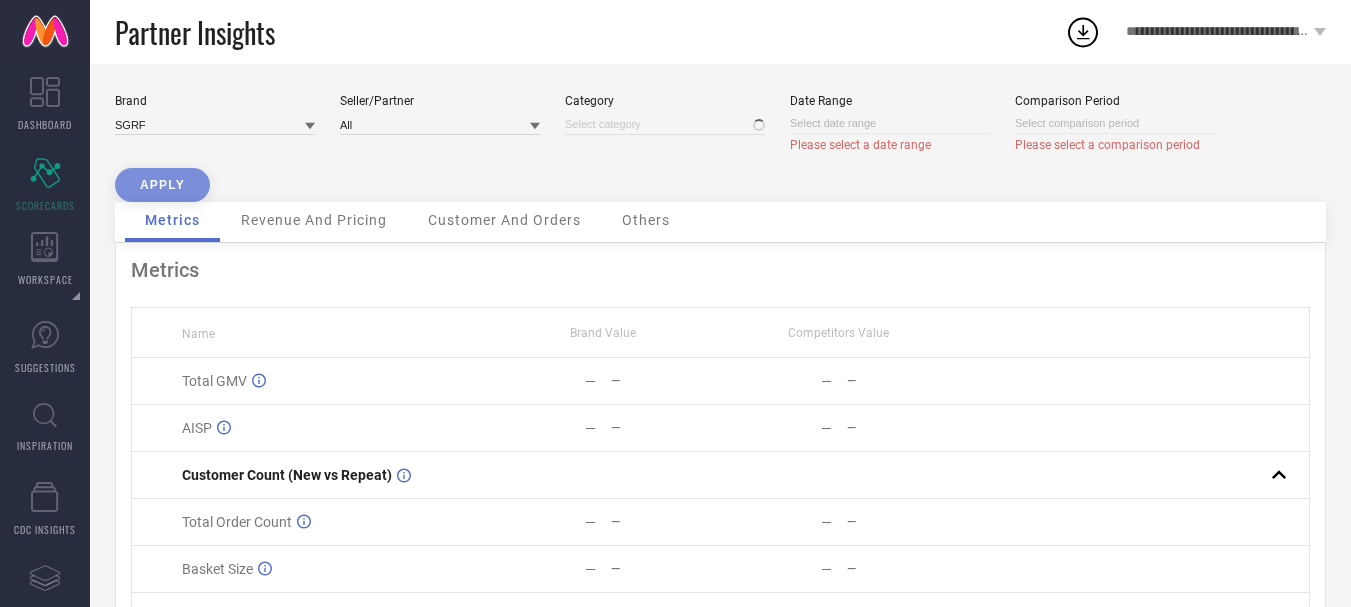 type on "All" 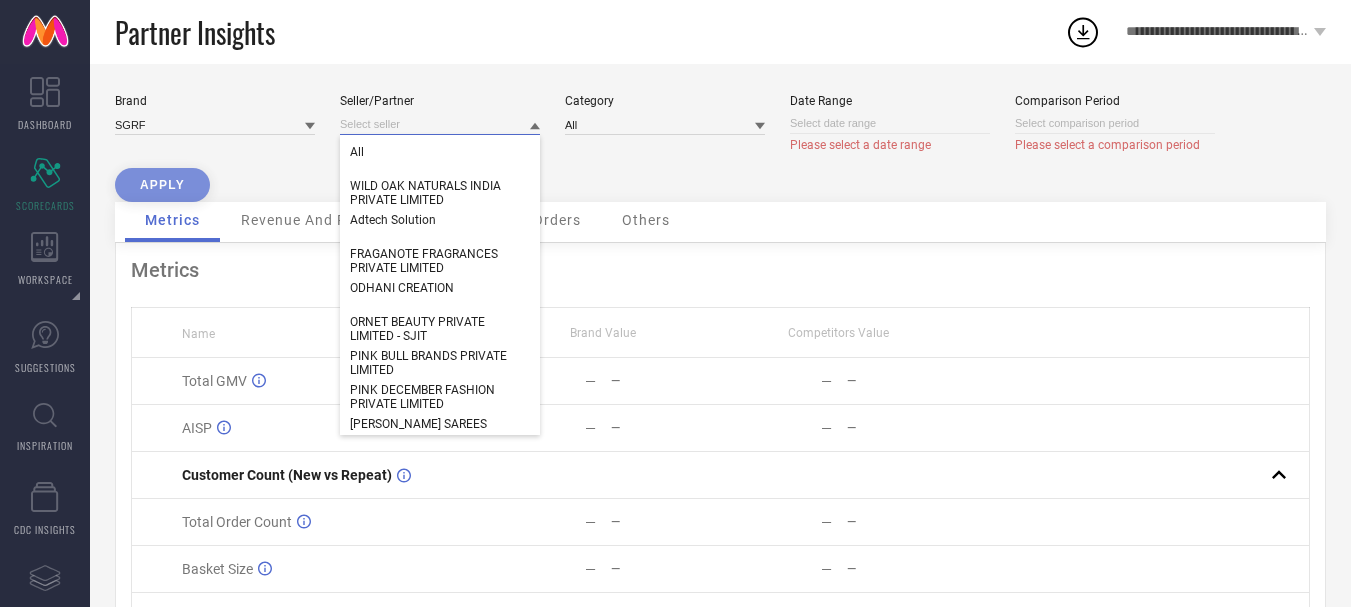 click at bounding box center (440, 124) 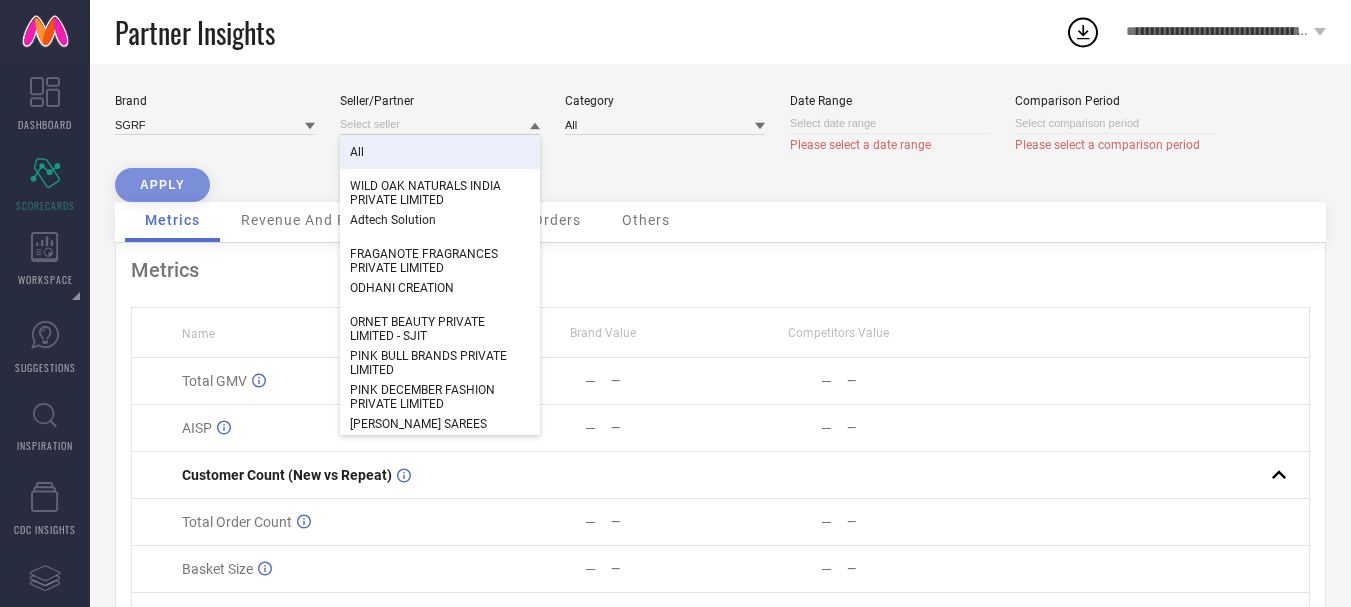 click on "All" at bounding box center [440, 152] 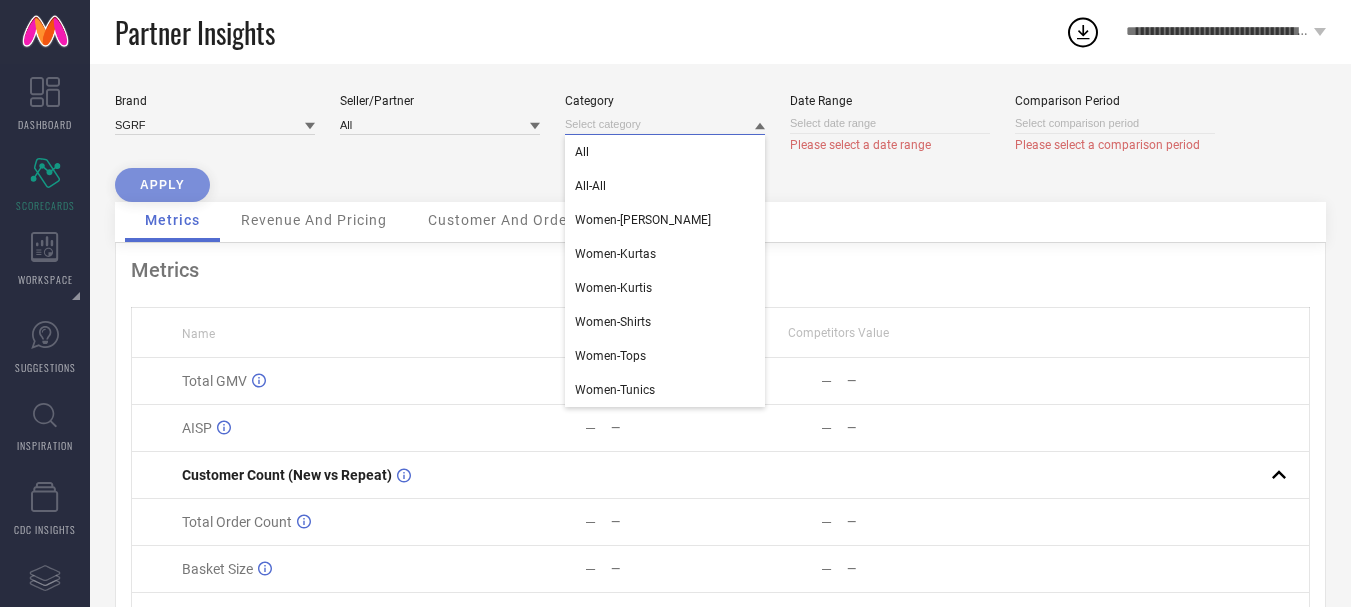 click at bounding box center (665, 124) 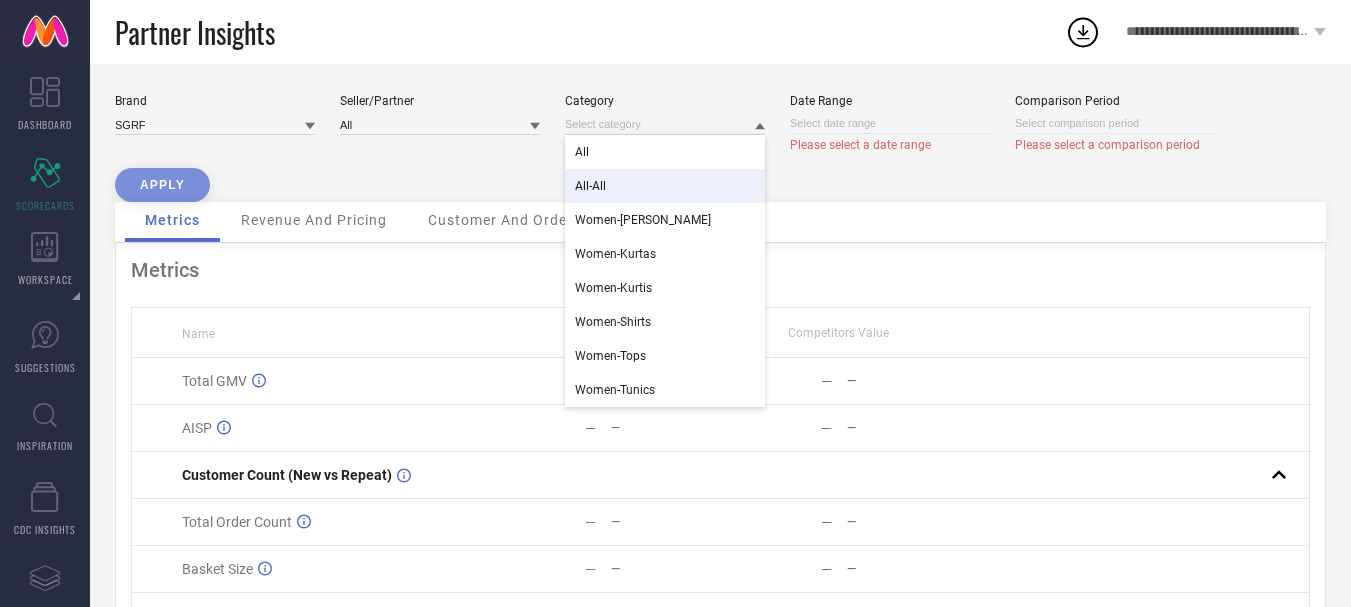 click on "All-All" at bounding box center (665, 186) 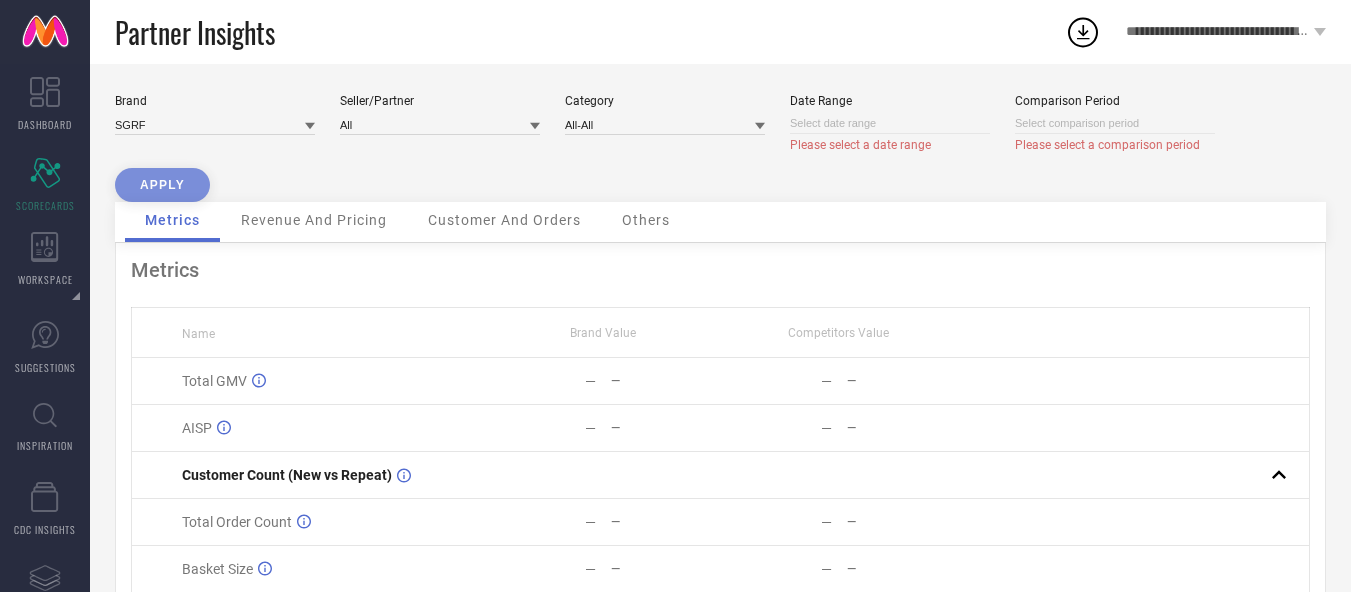 click at bounding box center (890, 123) 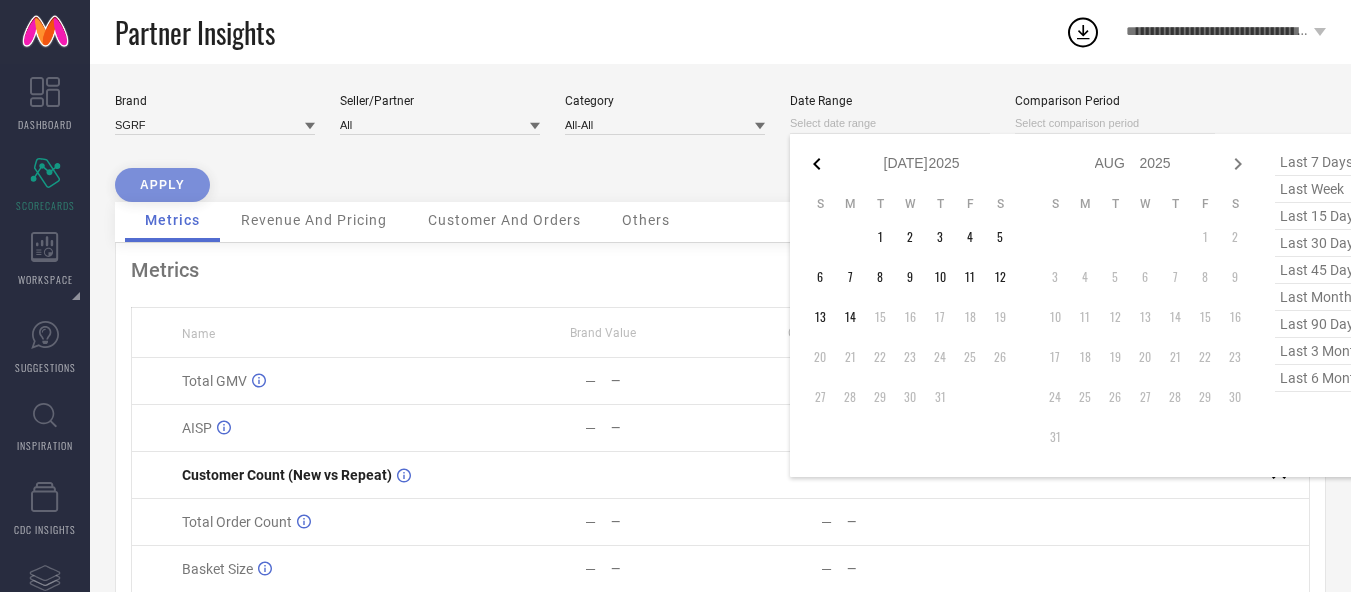 click 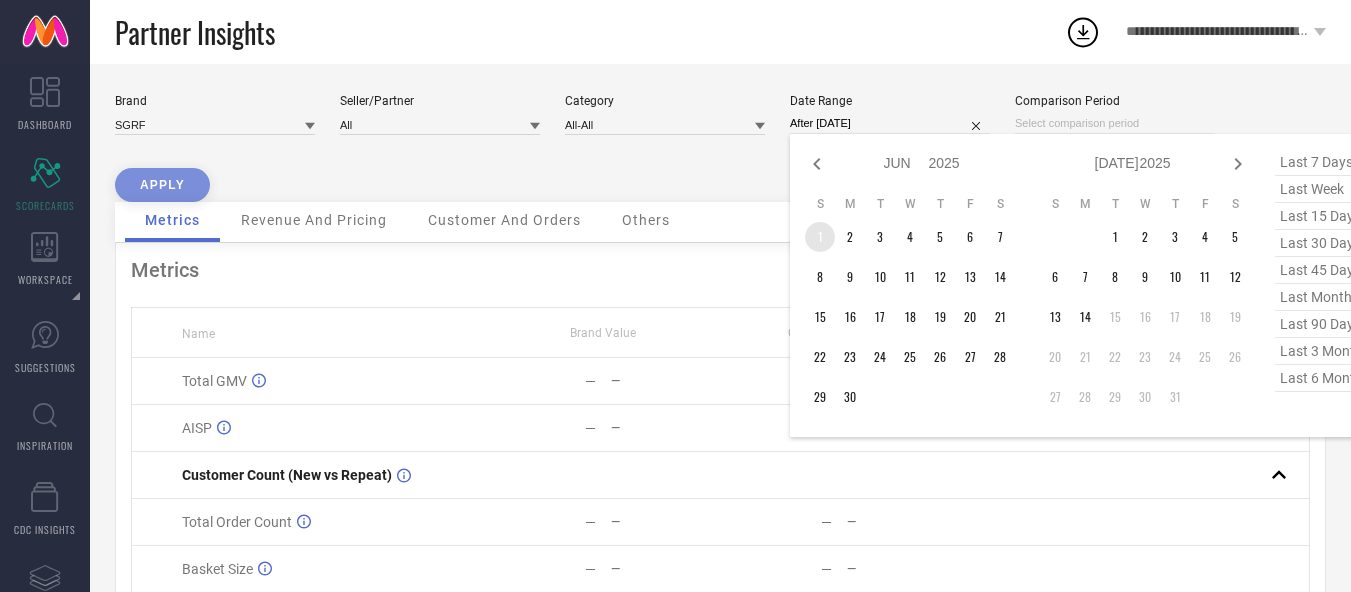 click on "1" at bounding box center [820, 237] 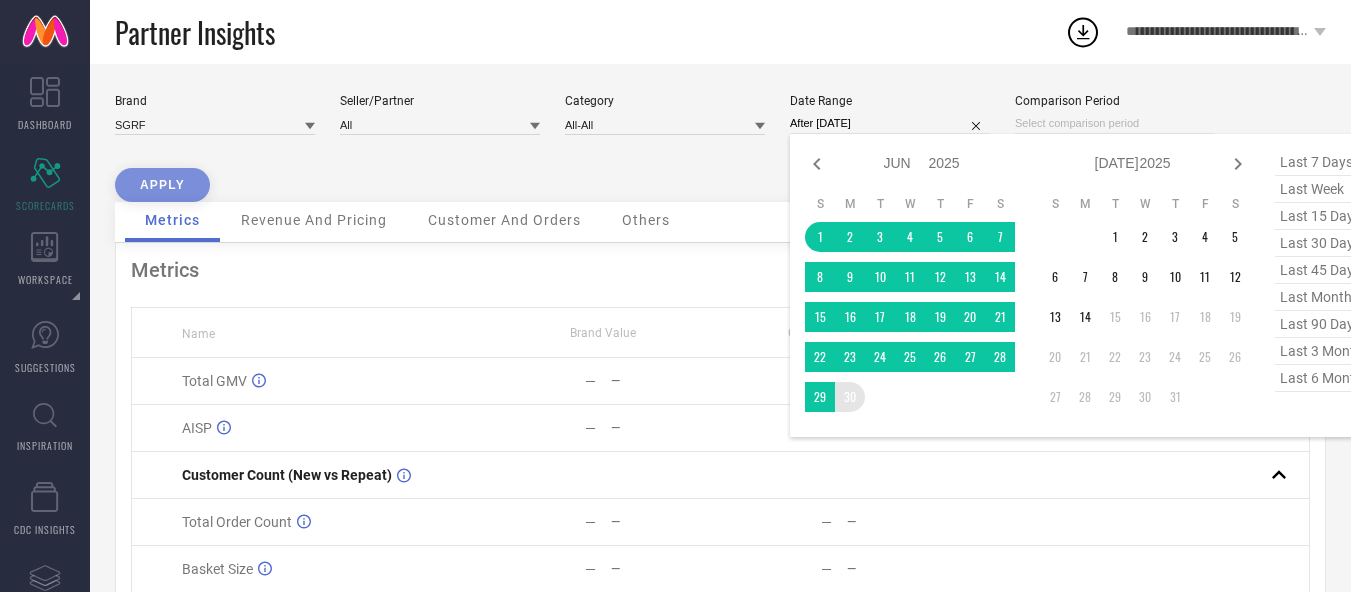 type on "[DATE] to [DATE]" 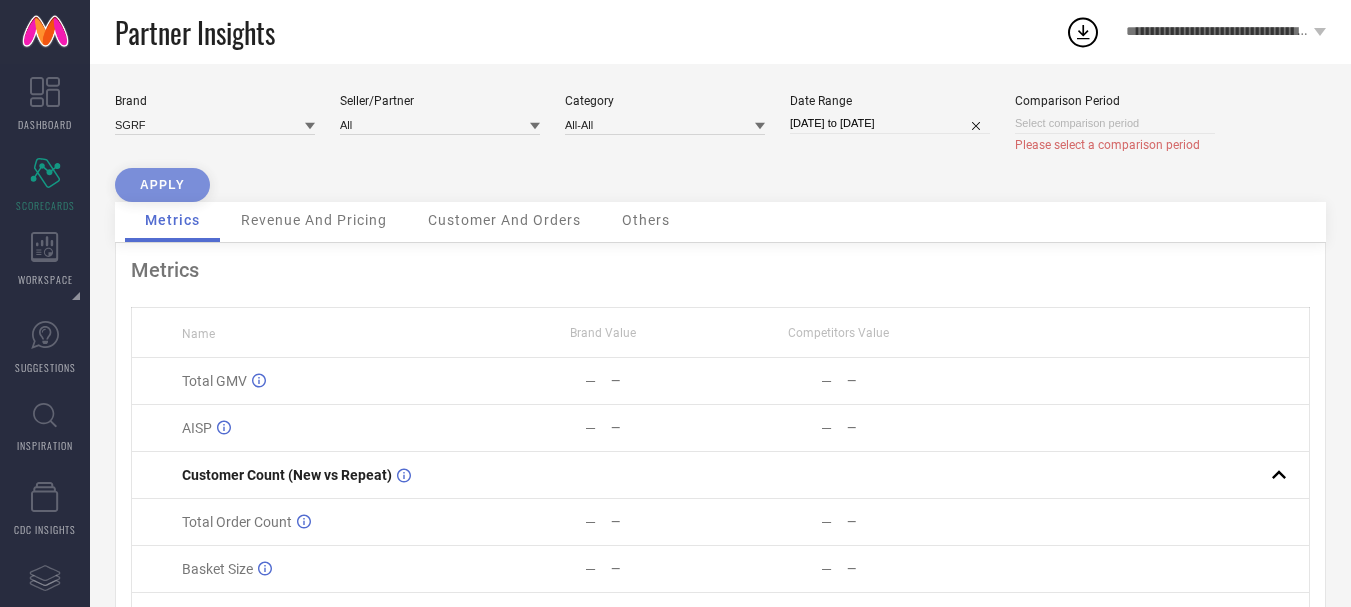 select on "6" 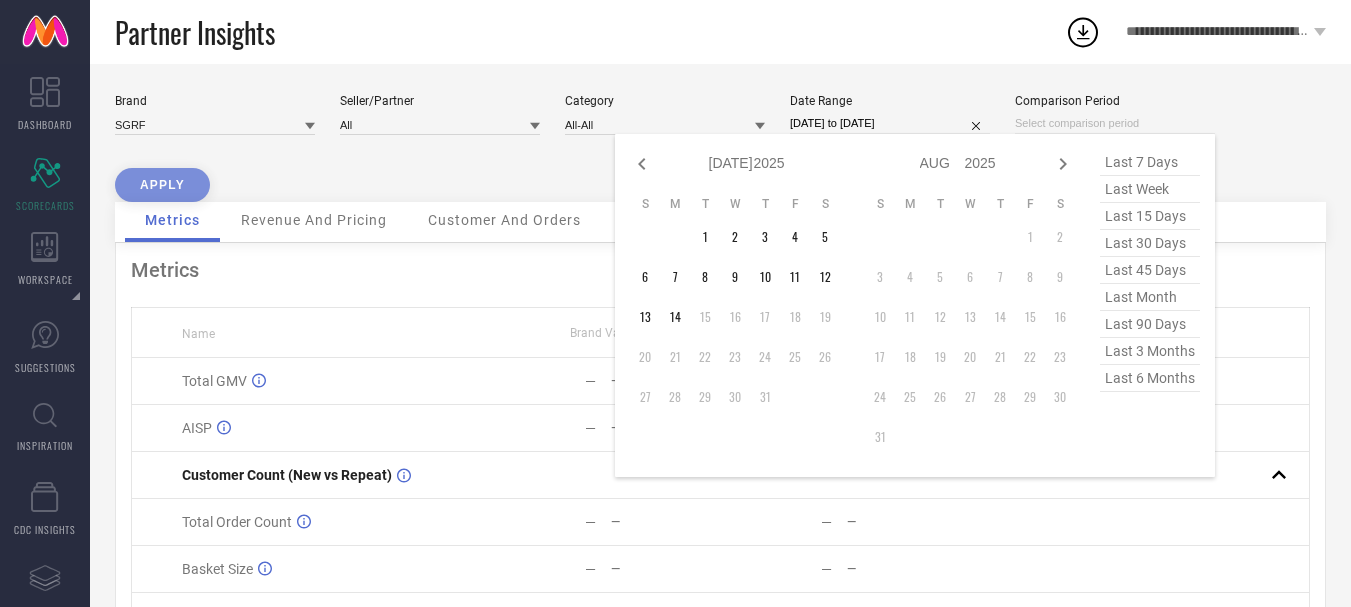 click at bounding box center (1115, 123) 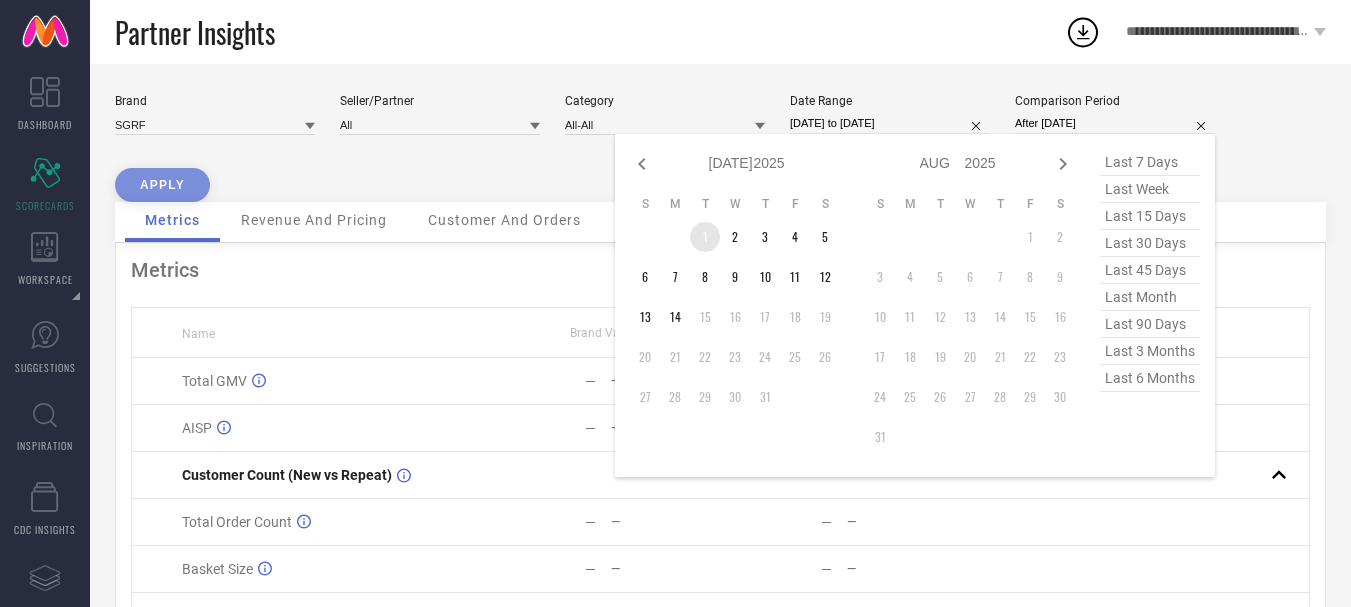 click on "1" at bounding box center [705, 237] 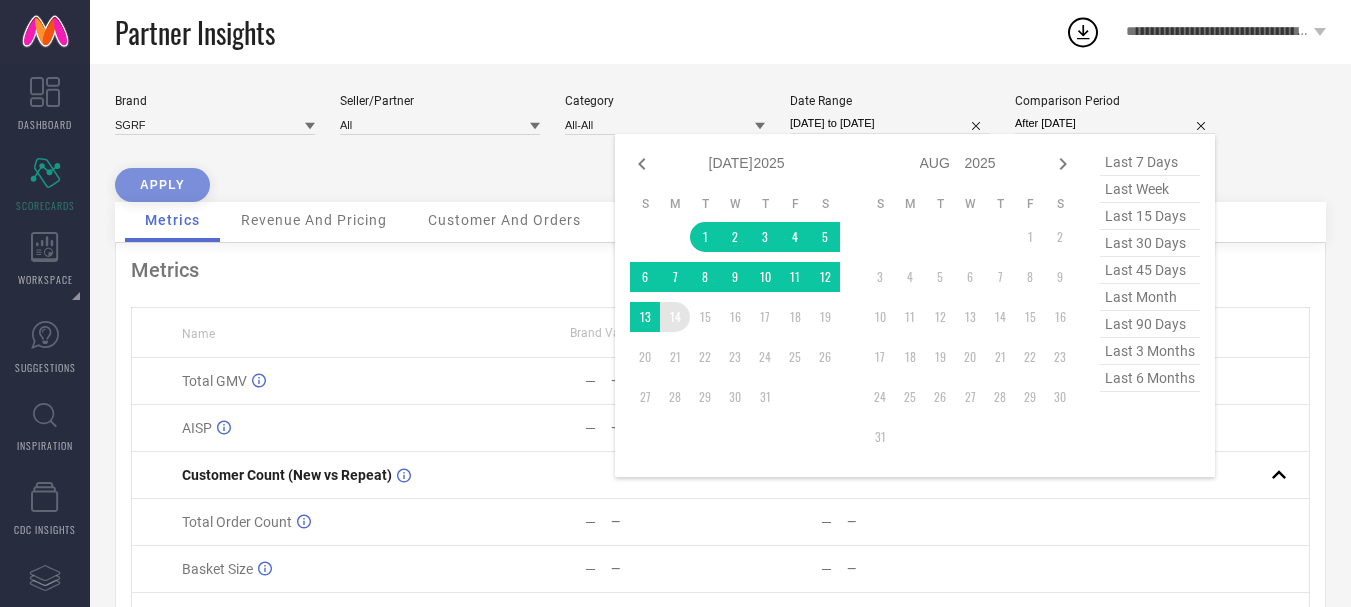 type on "[DATE] to [DATE]" 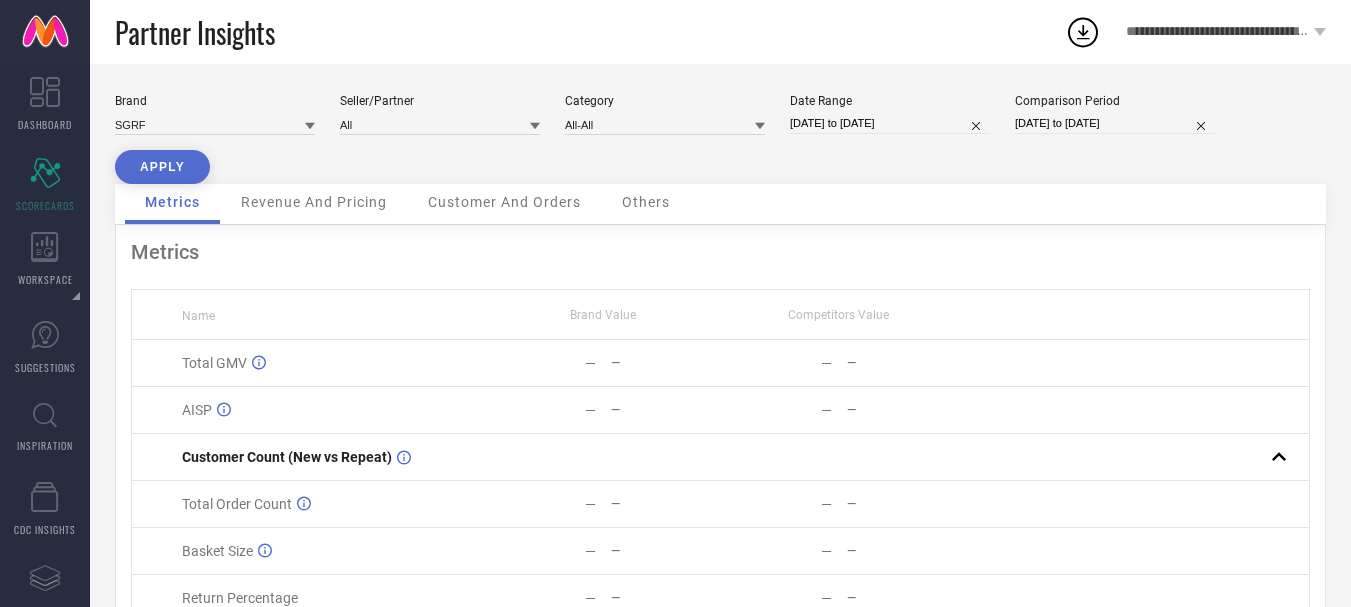 click on "APPLY" at bounding box center [162, 167] 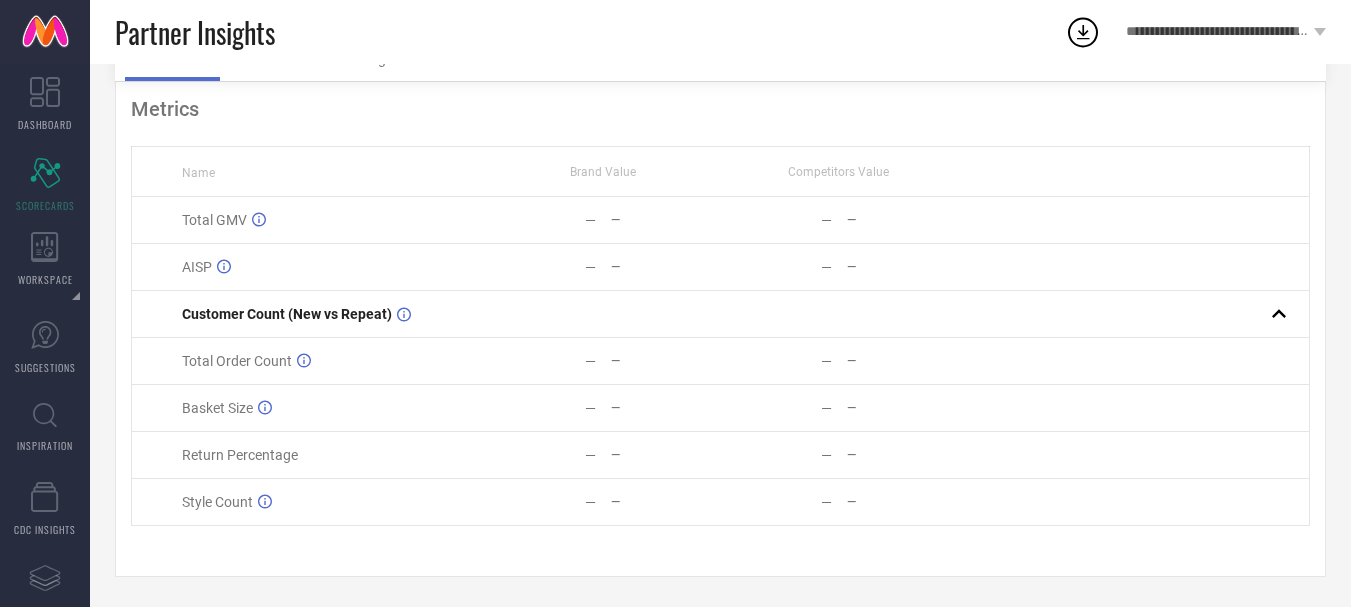 scroll, scrollTop: 0, scrollLeft: 0, axis: both 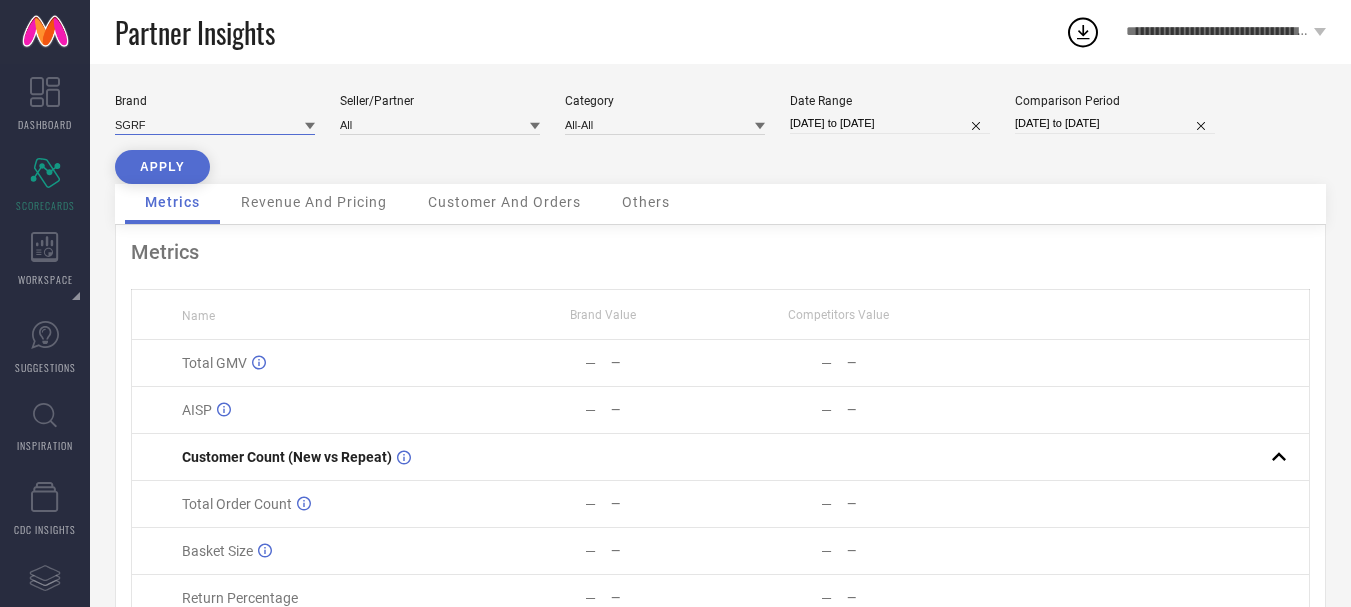 click at bounding box center [215, 124] 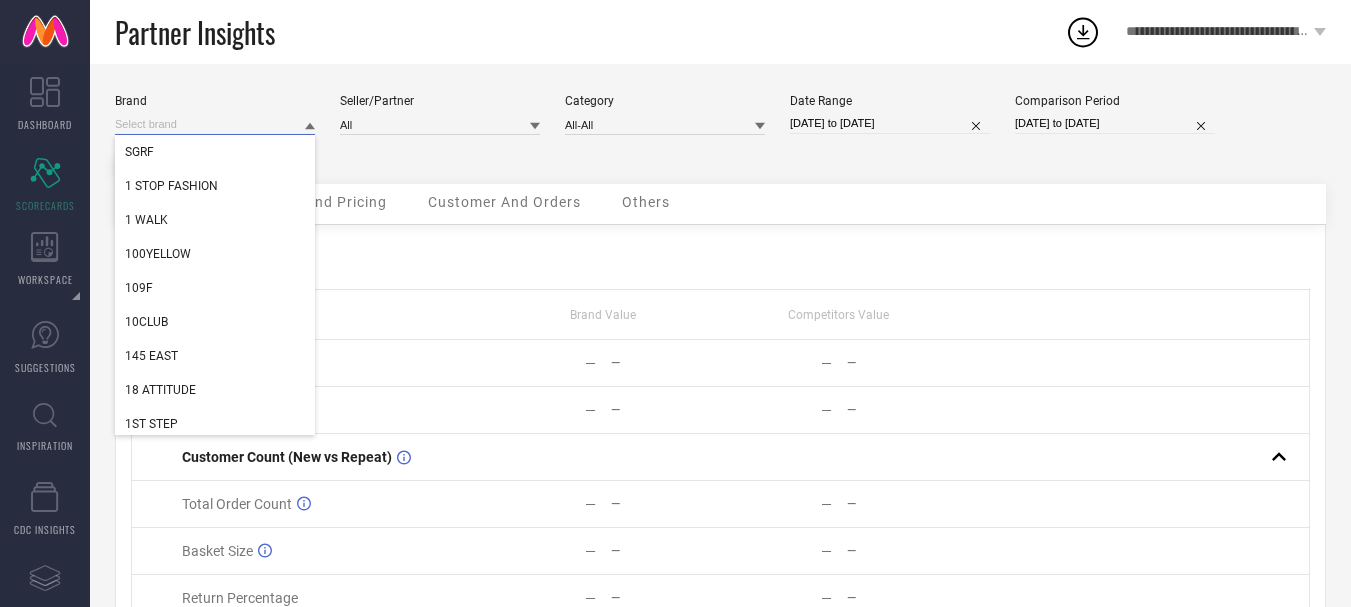 click at bounding box center [215, 124] 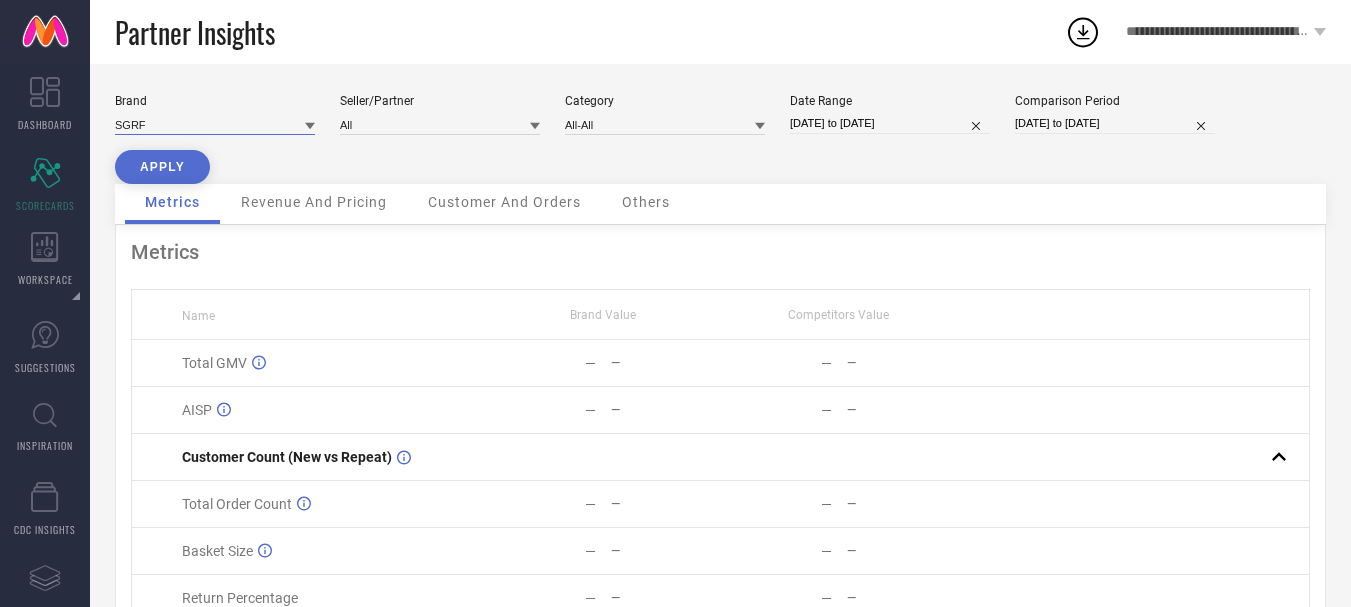 click at bounding box center (215, 124) 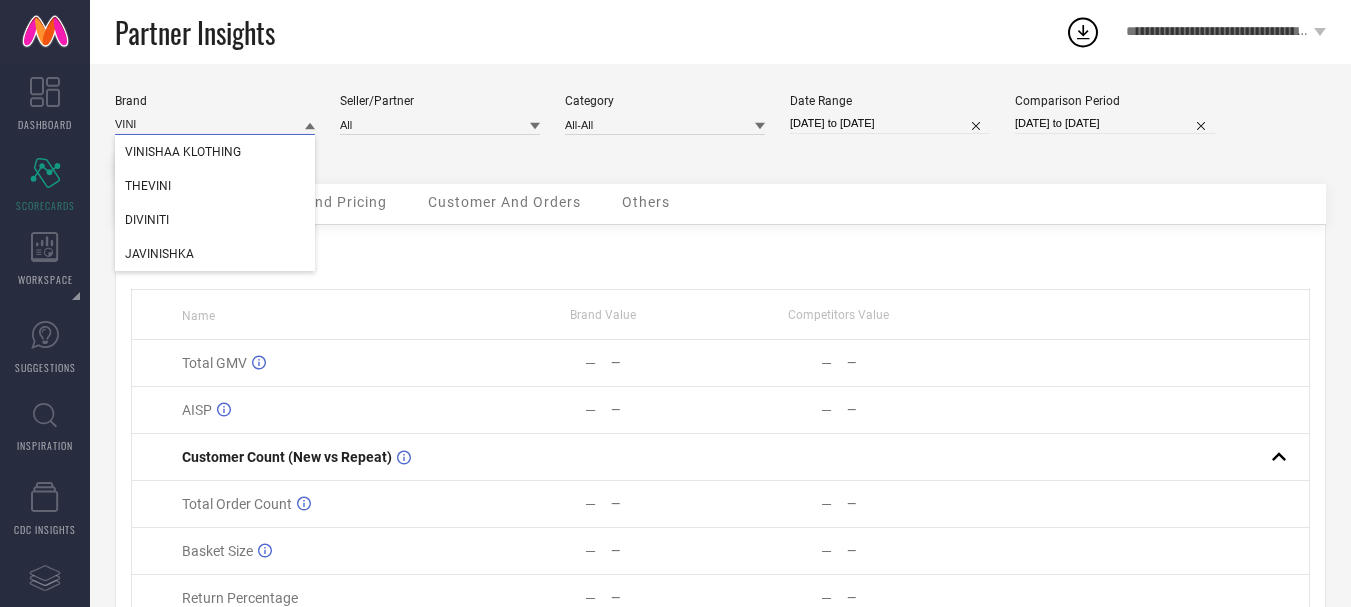 type on "VINI" 